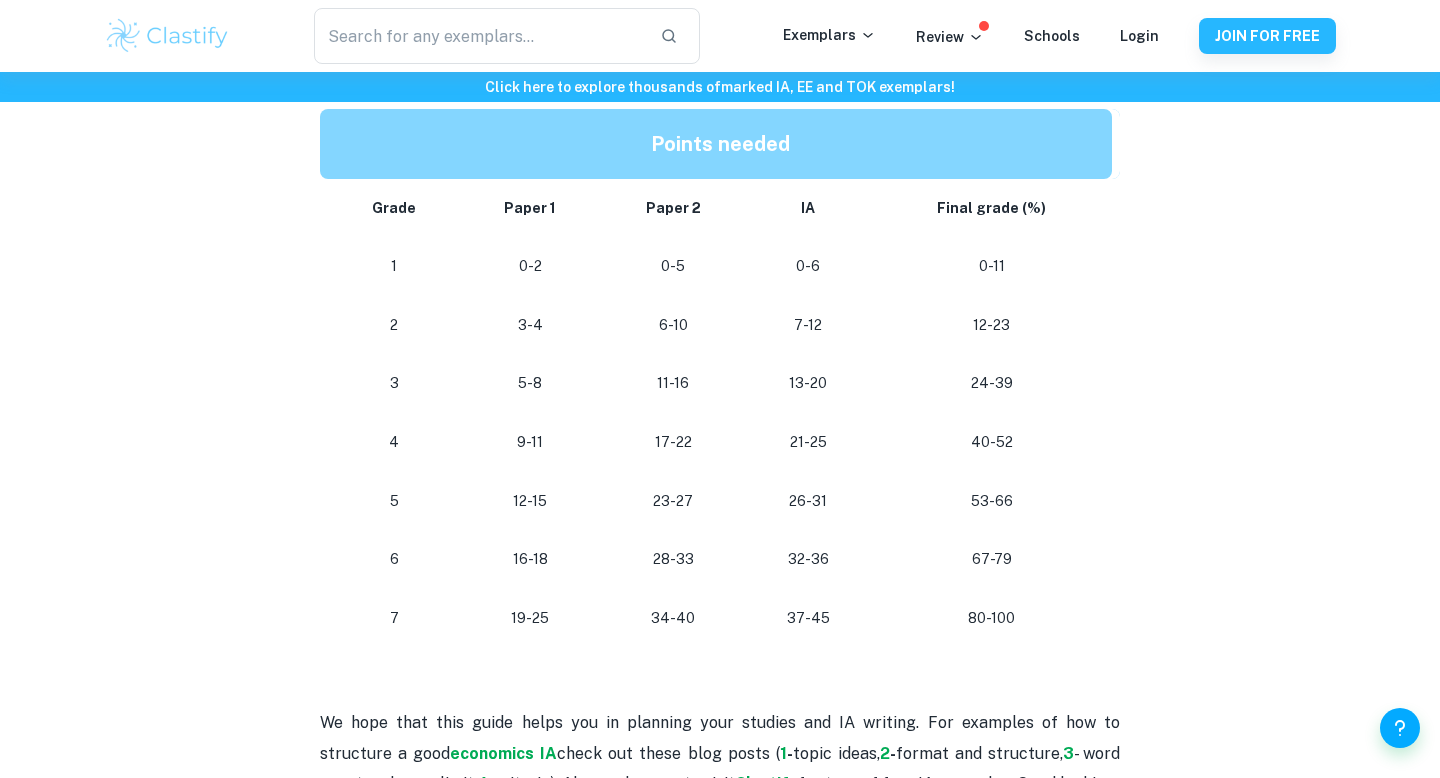scroll, scrollTop: 1779, scrollLeft: 0, axis: vertical 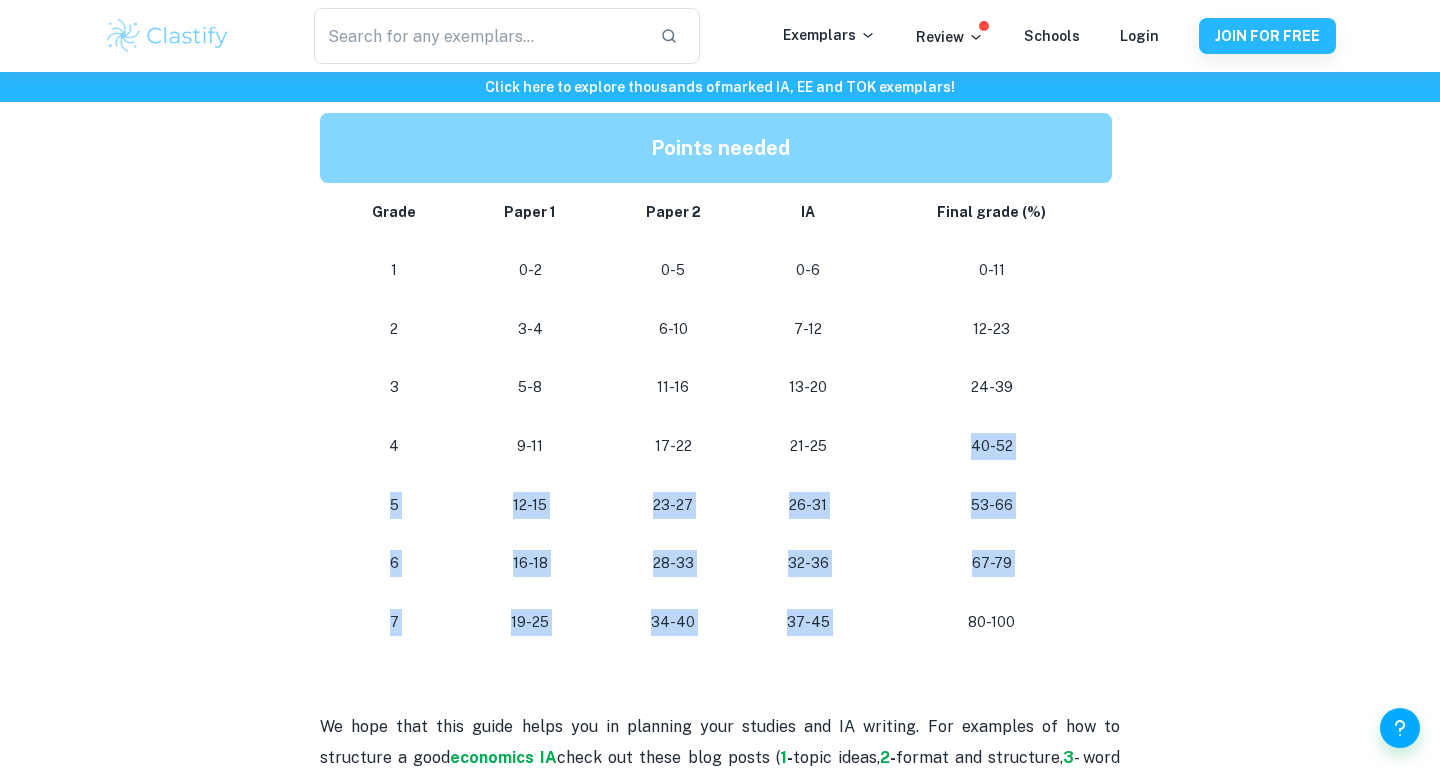 drag, startPoint x: 790, startPoint y: 473, endPoint x: 883, endPoint y: 630, distance: 182.4774 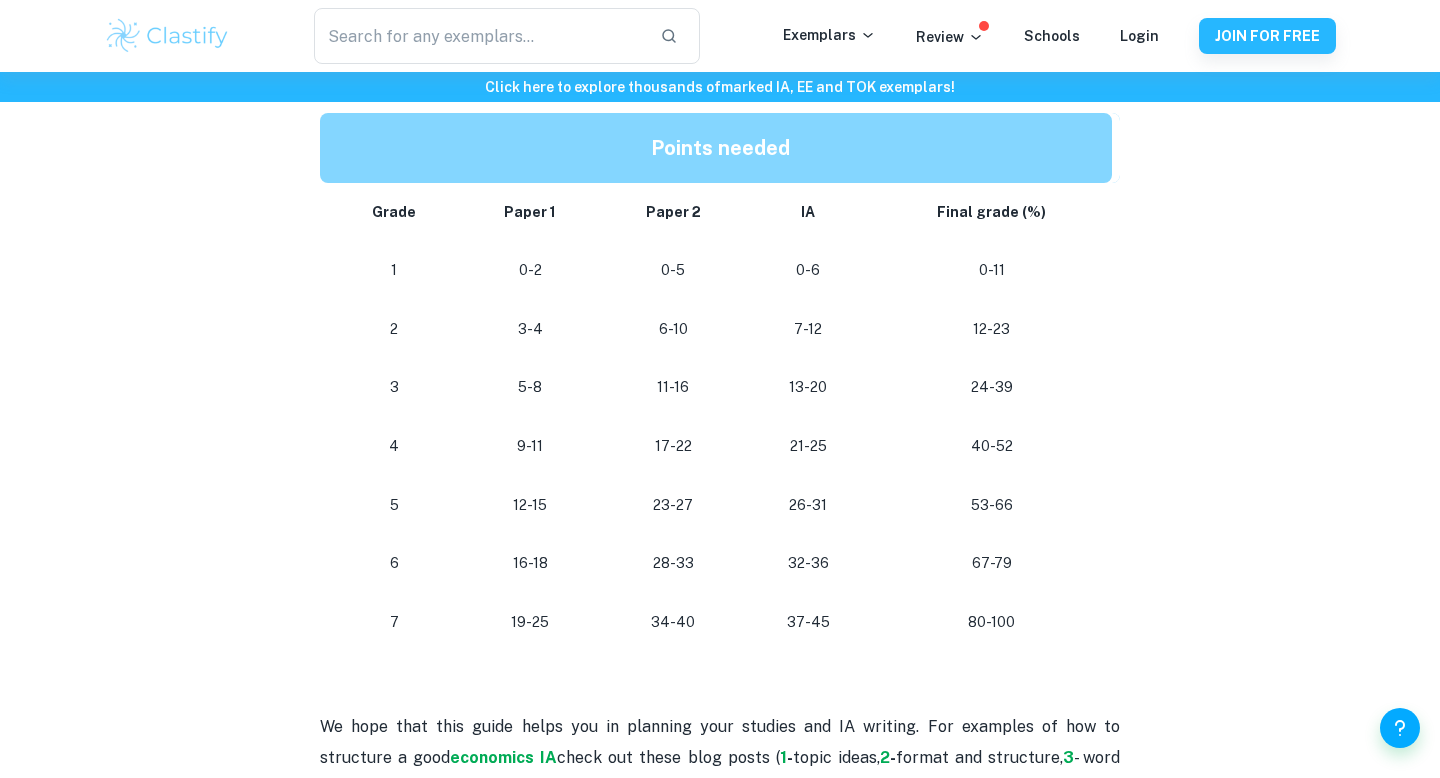 click on "37-45" at bounding box center (808, 622) 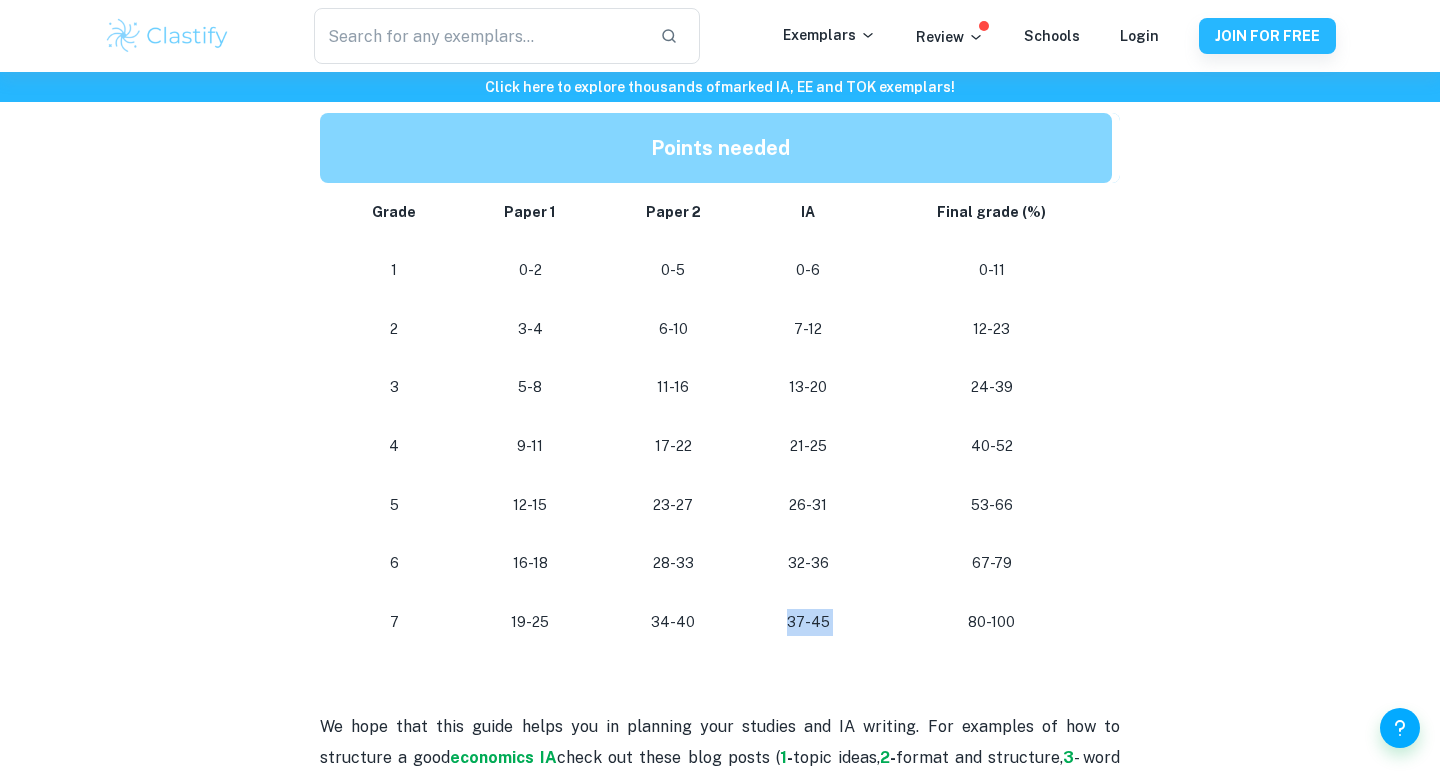 click on "37-45" at bounding box center (808, 622) 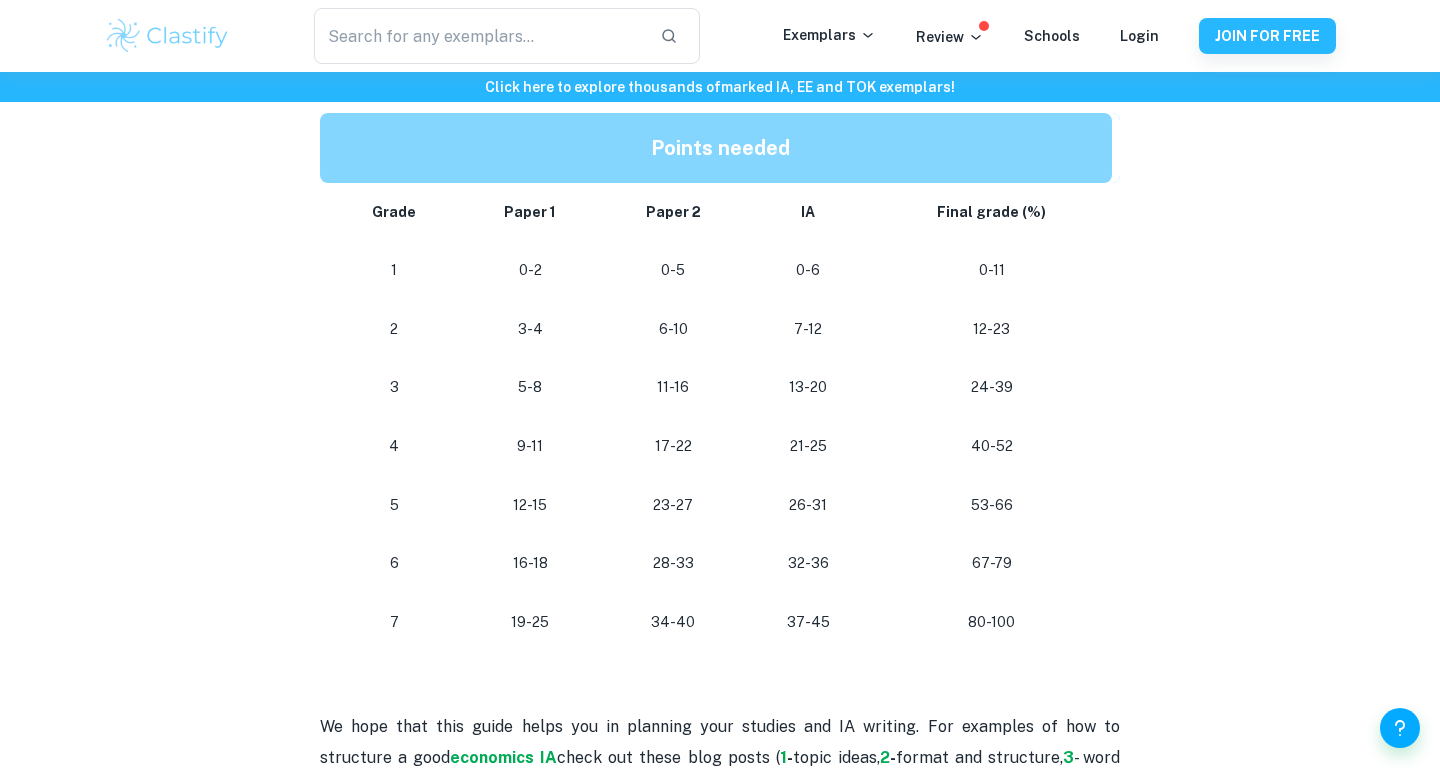 click on "32-36" at bounding box center (808, 563) 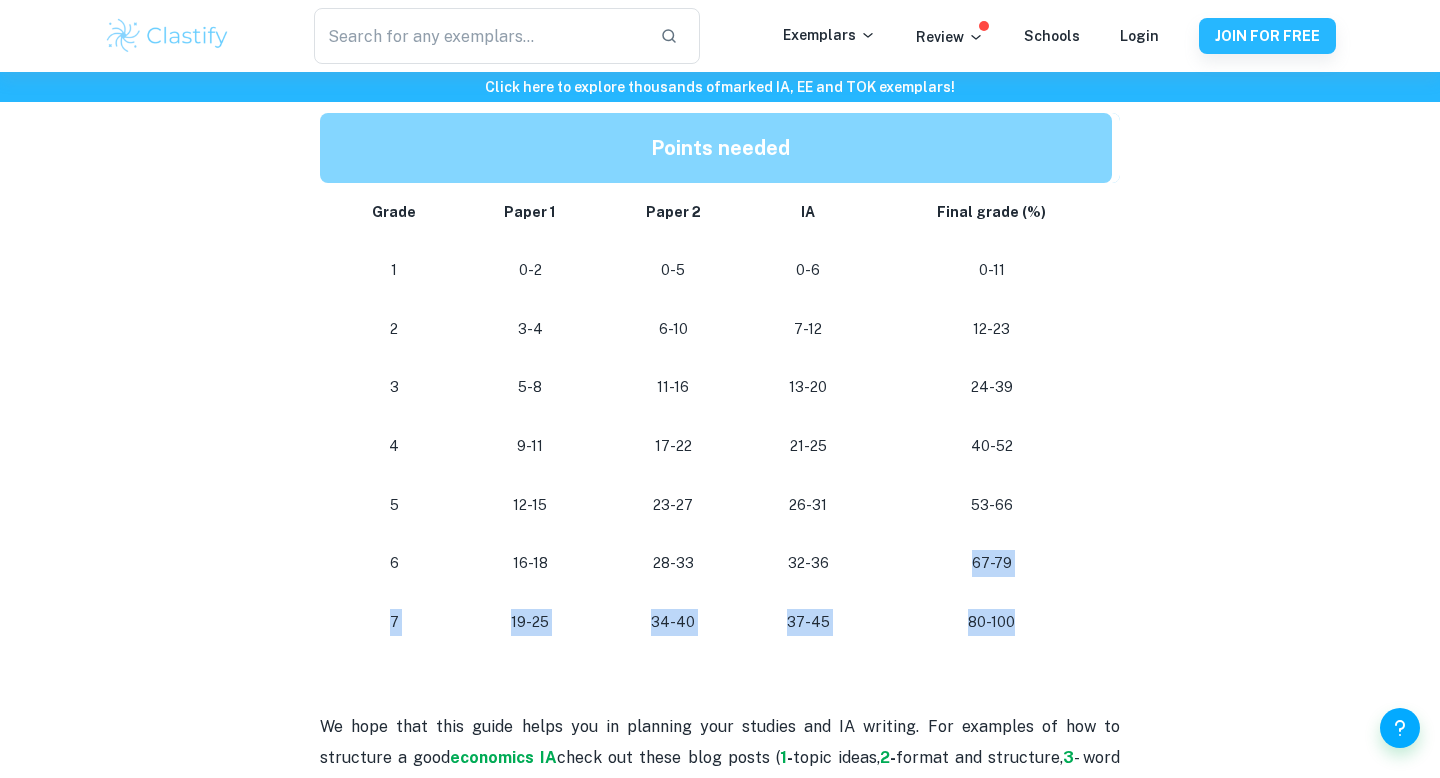 drag, startPoint x: 960, startPoint y: 555, endPoint x: 1050, endPoint y: 624, distance: 113.40635 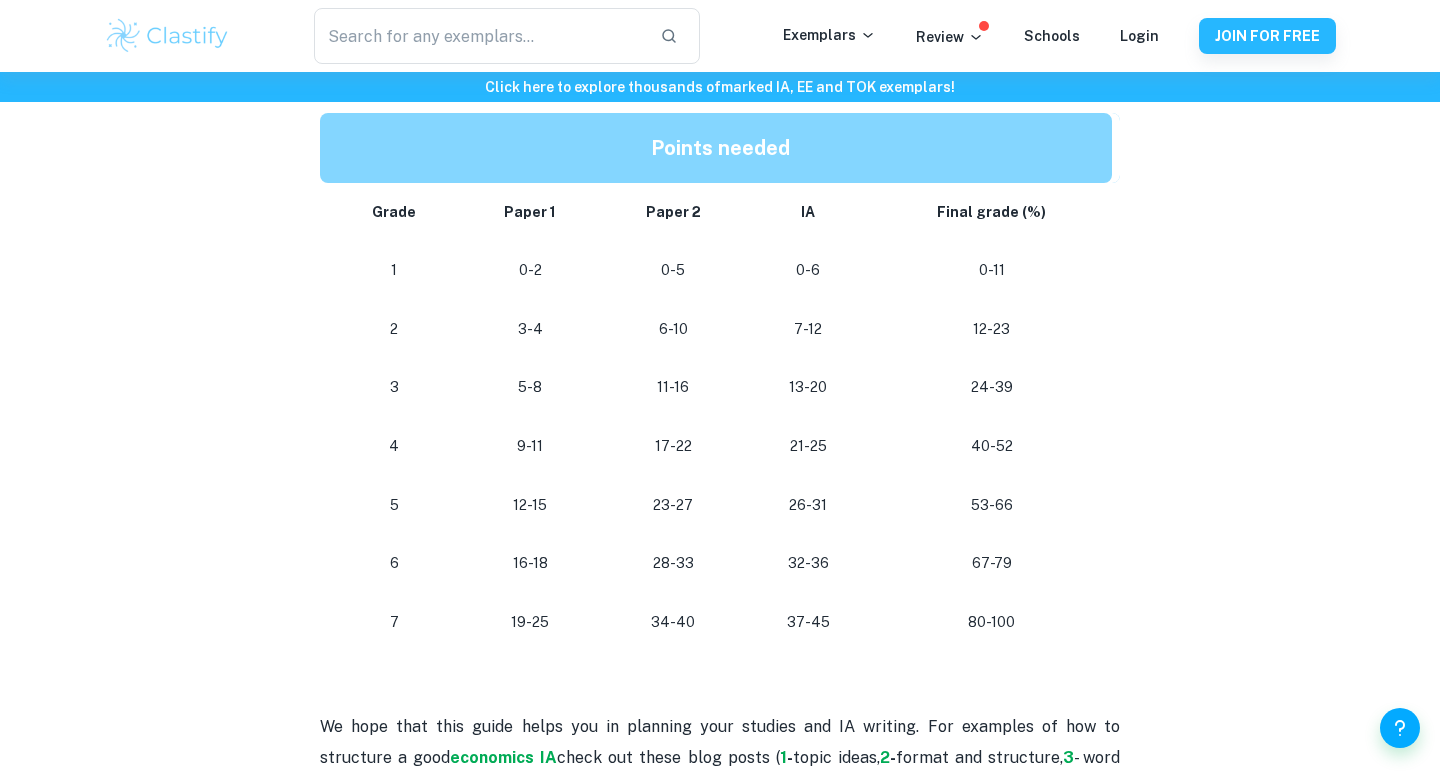 click on "80-100" at bounding box center (995, 622) 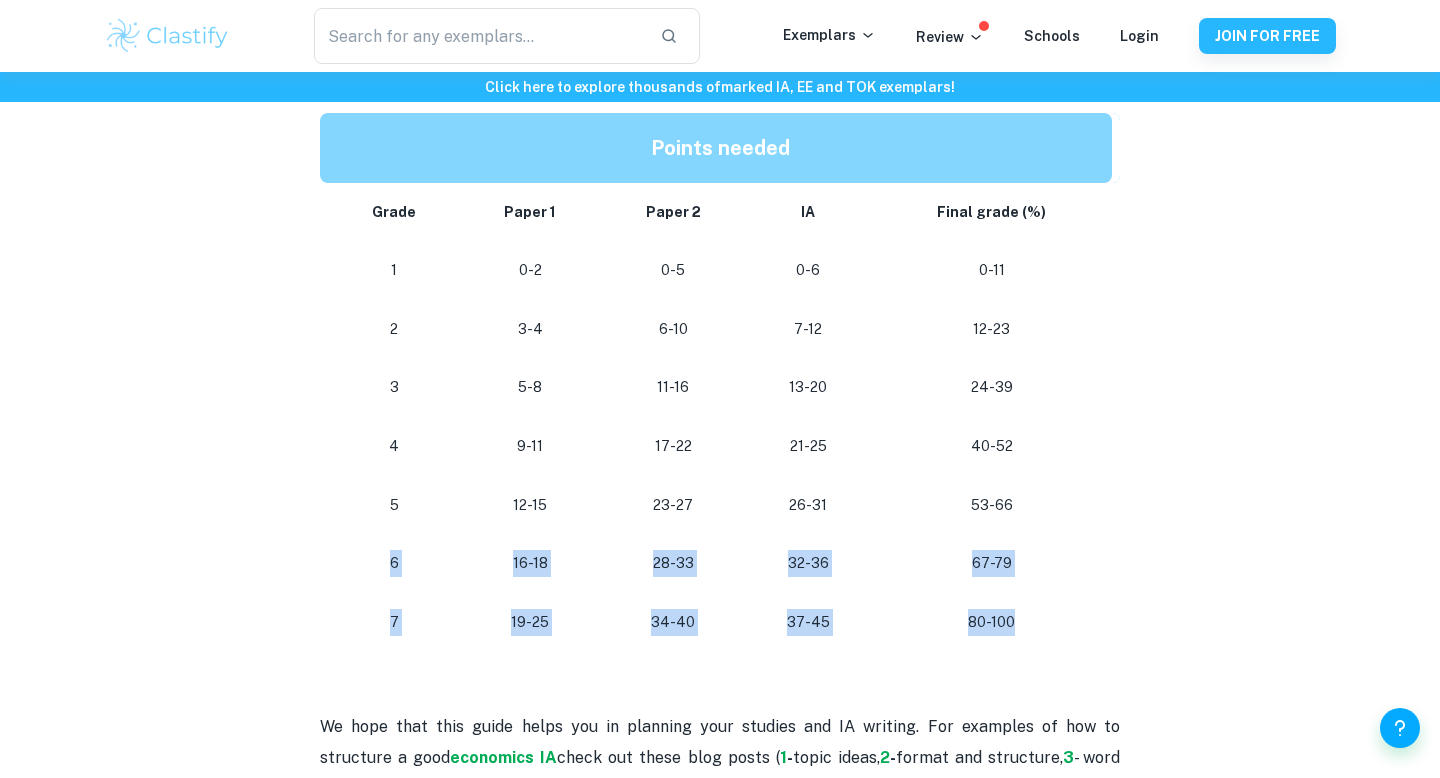 drag, startPoint x: 1074, startPoint y: 620, endPoint x: 943, endPoint y: 531, distance: 158.37297 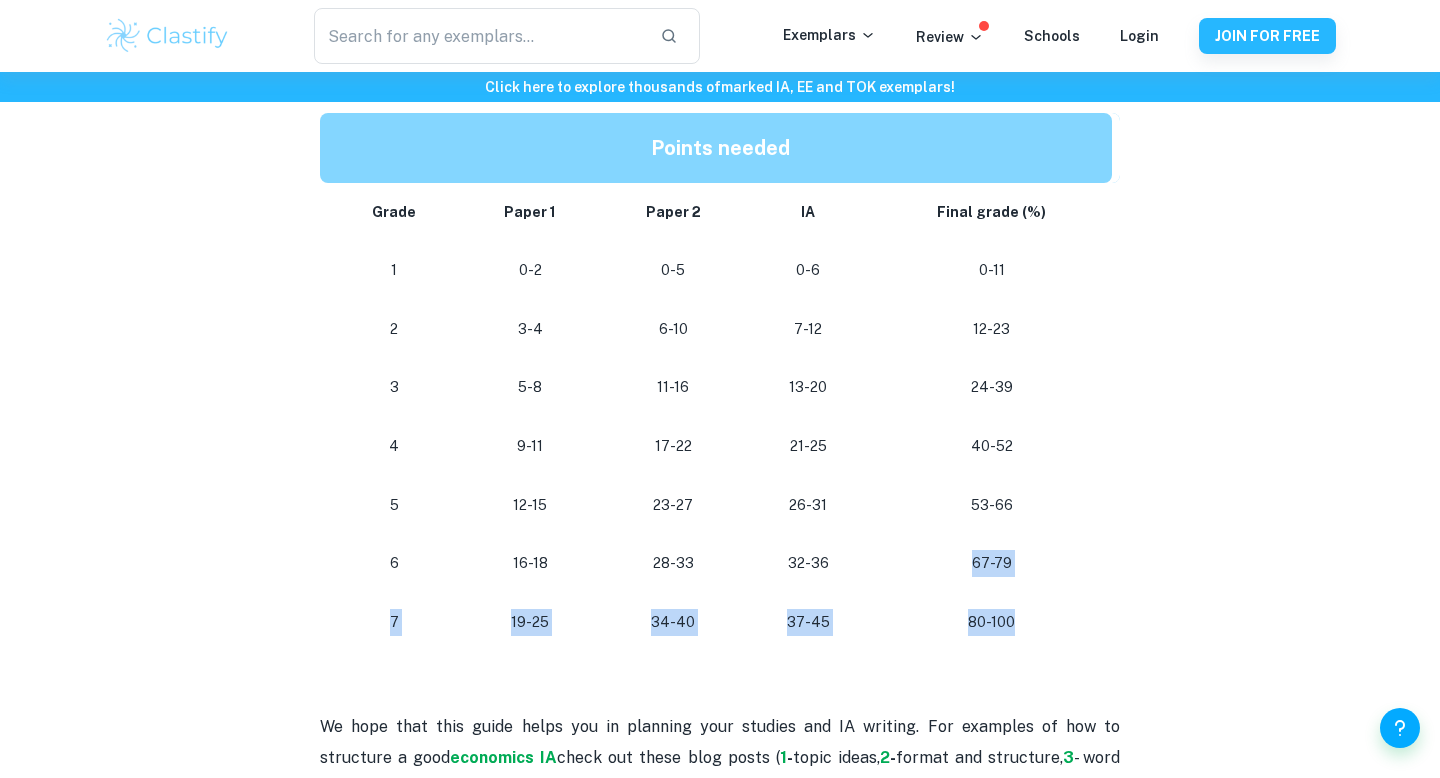 drag, startPoint x: 975, startPoint y: 535, endPoint x: 1041, endPoint y: 623, distance: 110 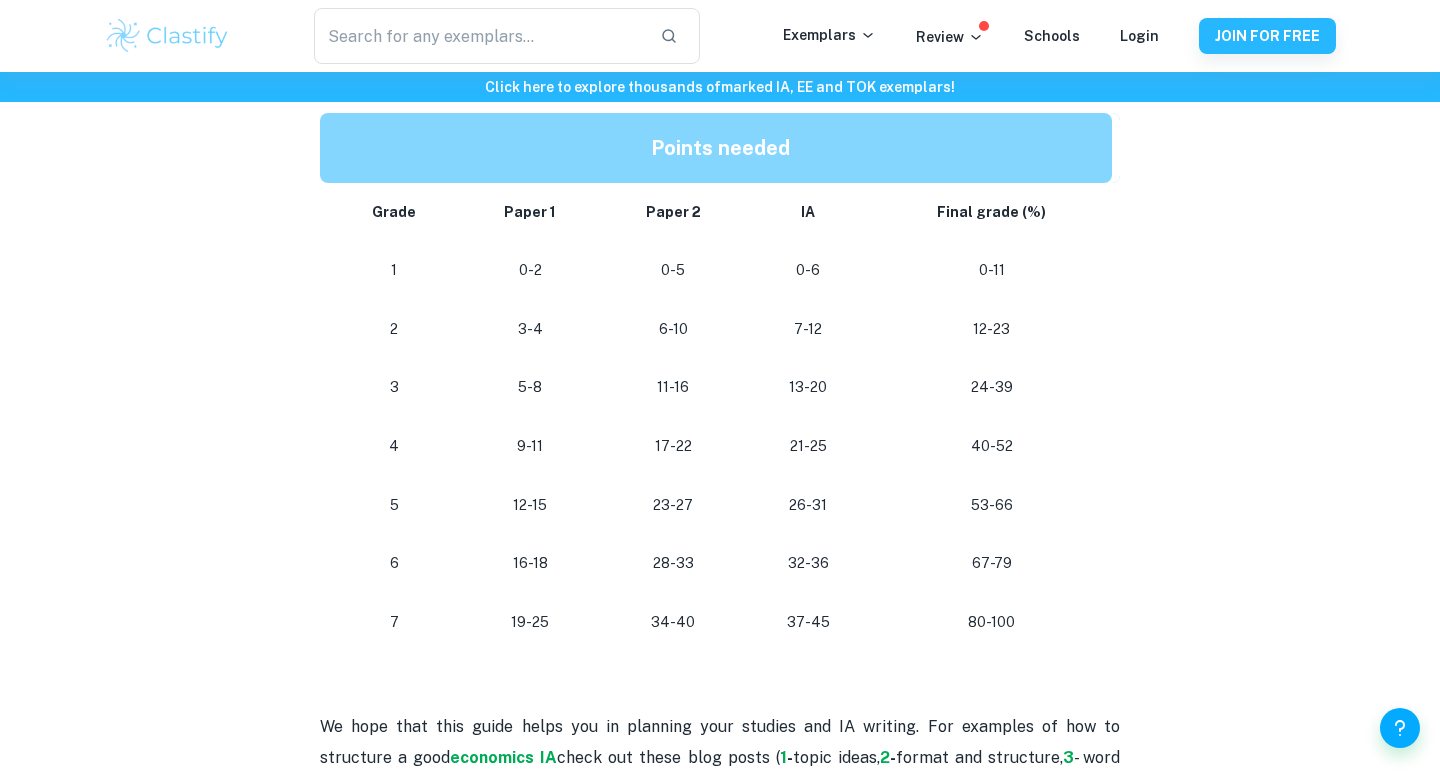 click on "80-100" at bounding box center (991, 622) 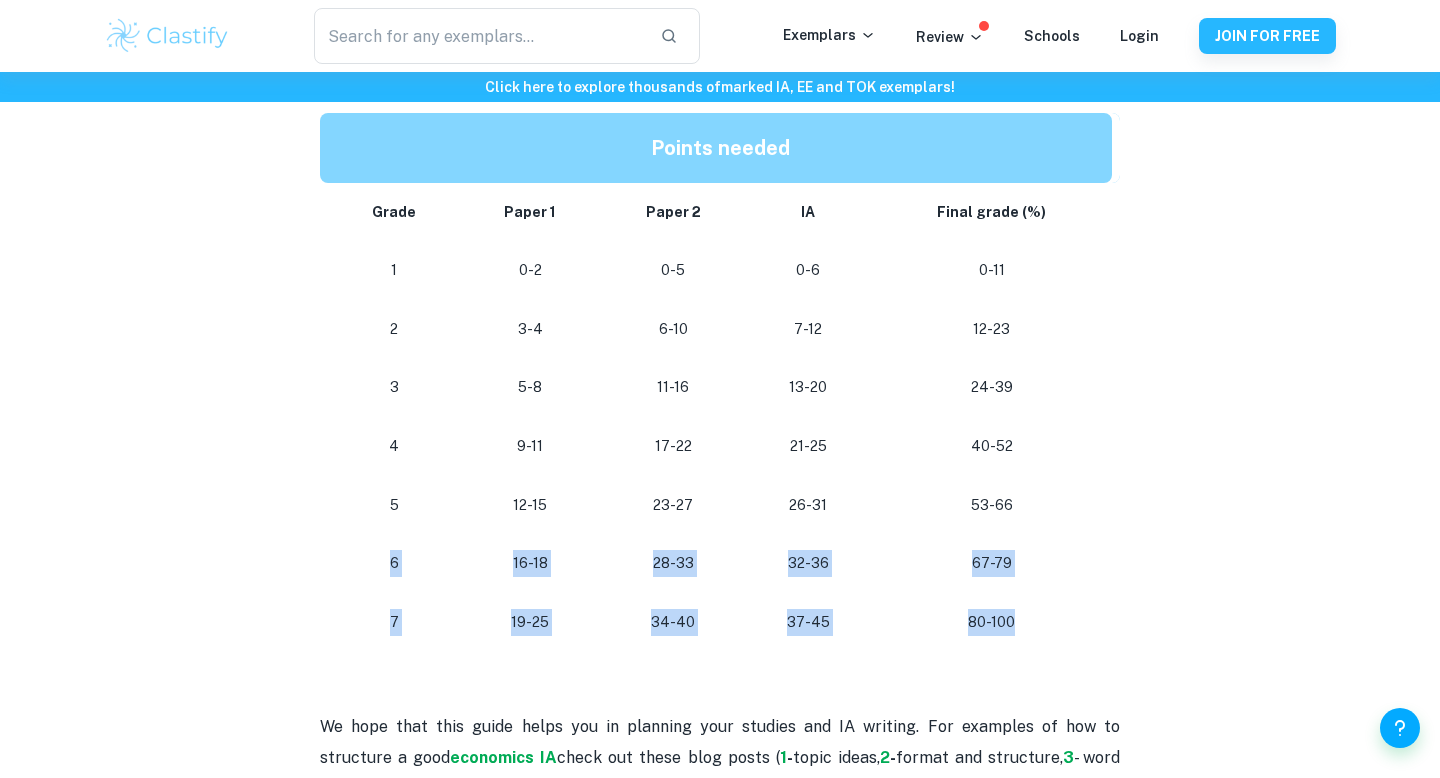 drag, startPoint x: 1059, startPoint y: 626, endPoint x: 1034, endPoint y: 522, distance: 106.96261 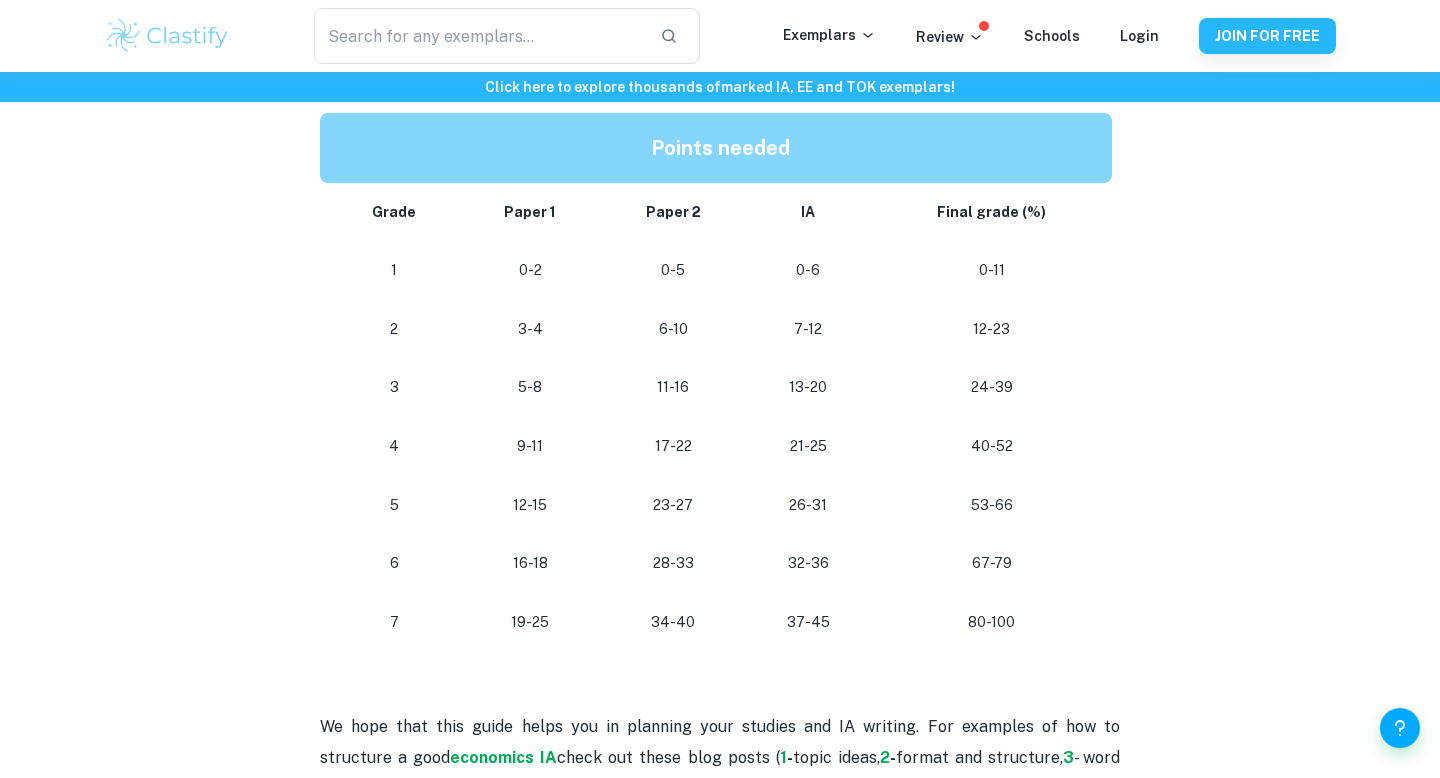click on "67-79" at bounding box center (995, 563) 